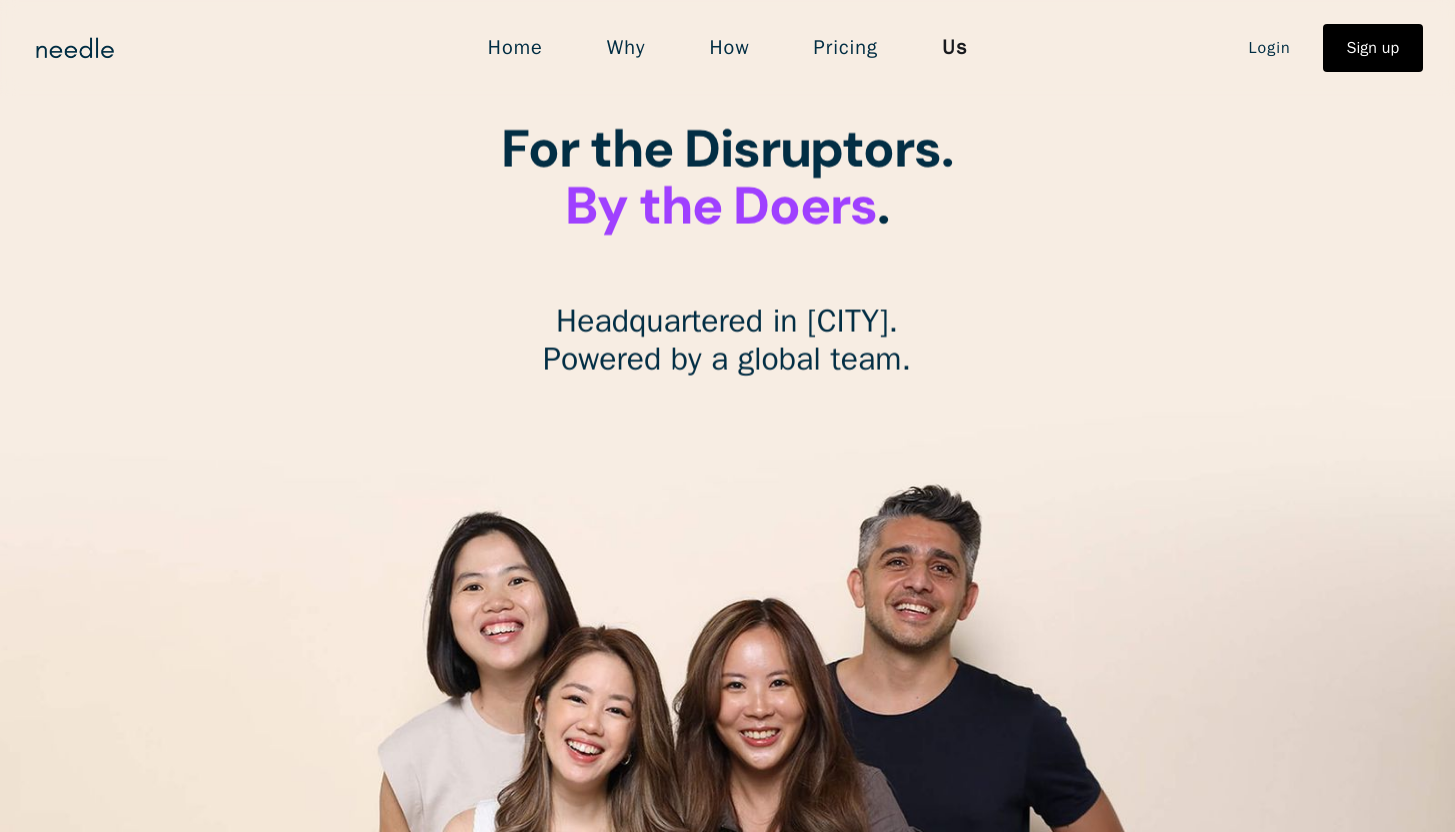 scroll, scrollTop: 0, scrollLeft: 0, axis: both 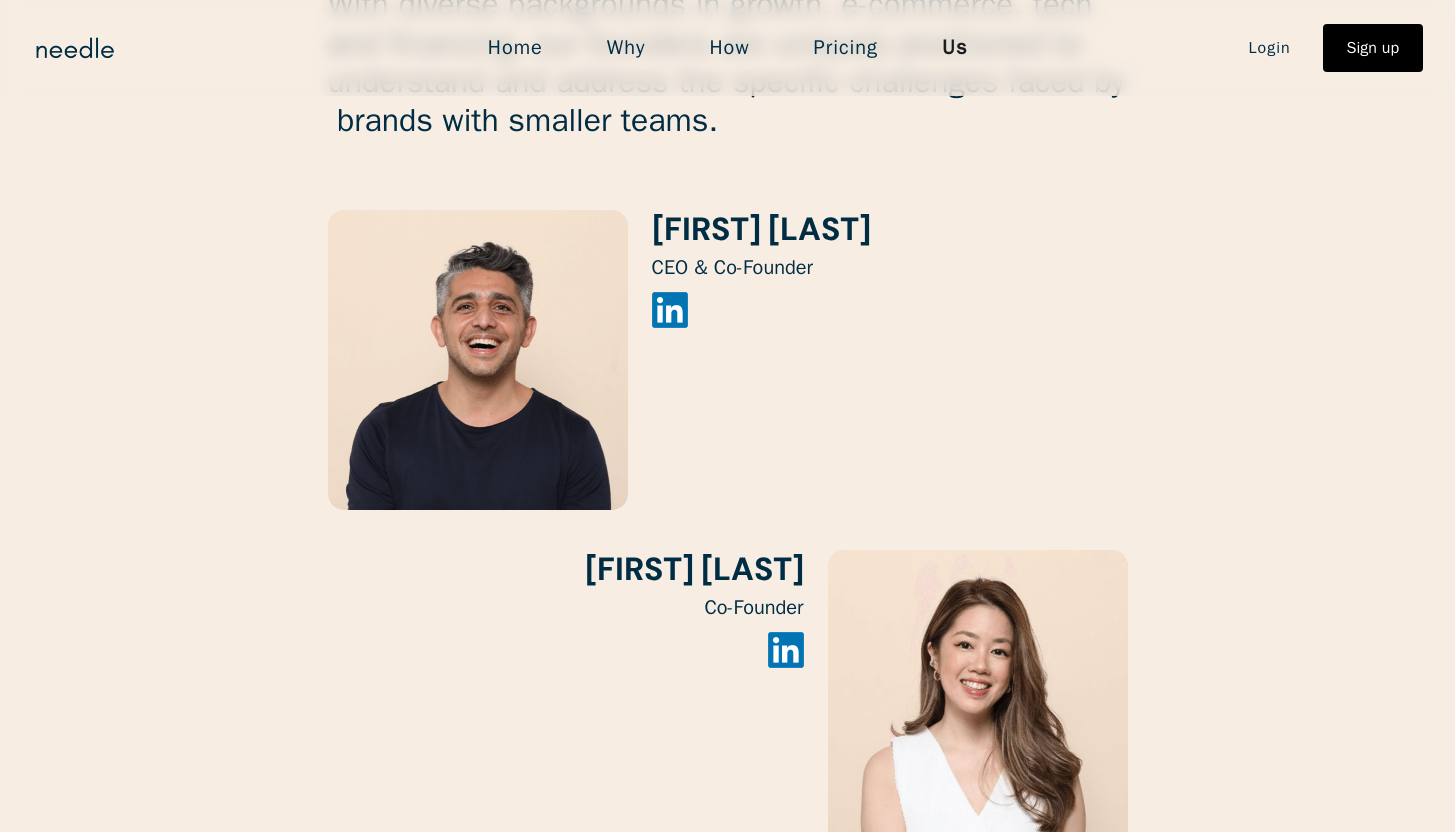 click on "Serene Gan" at bounding box center (566, 569) 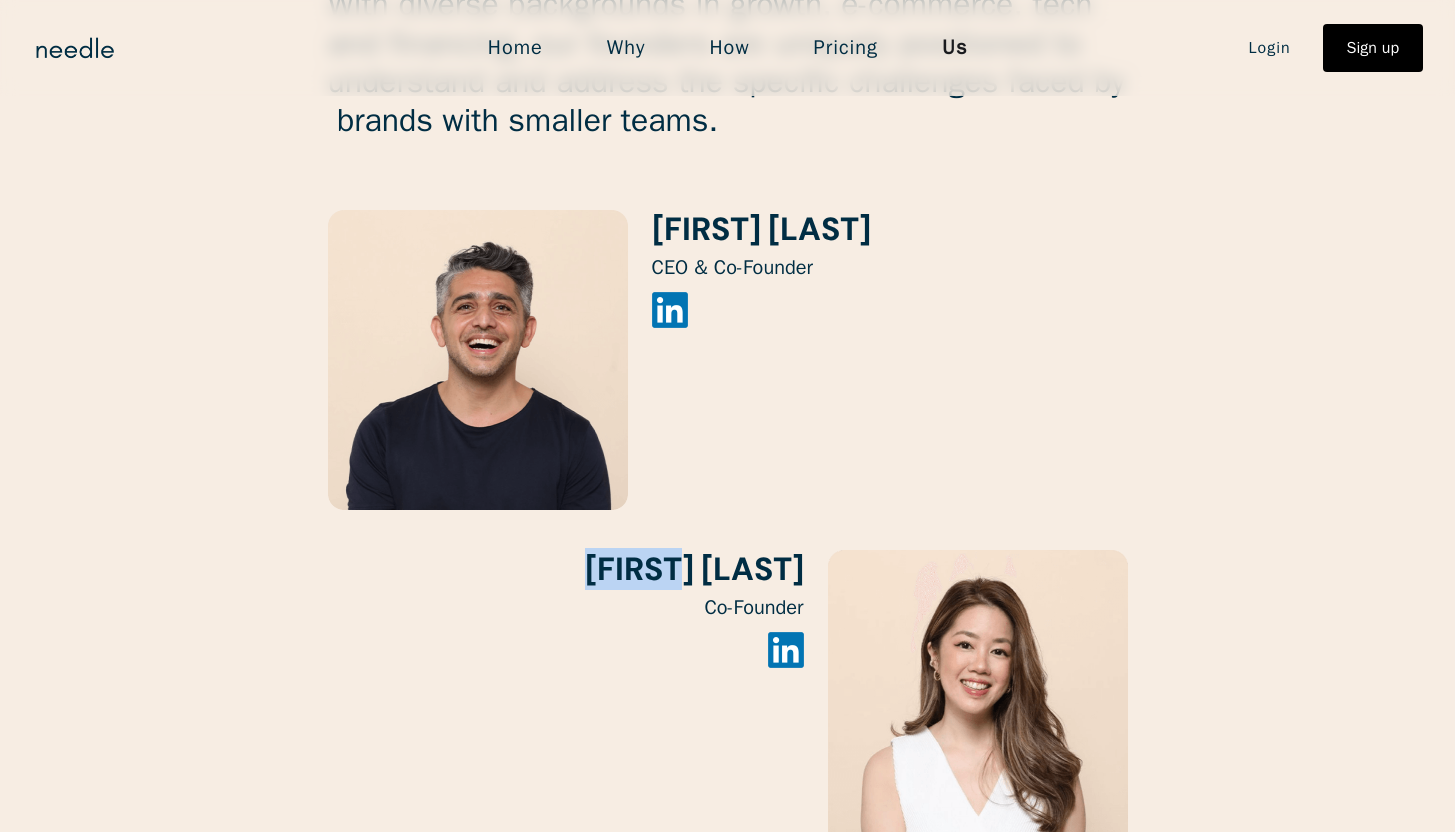 click on "Serene Gan" at bounding box center [566, 569] 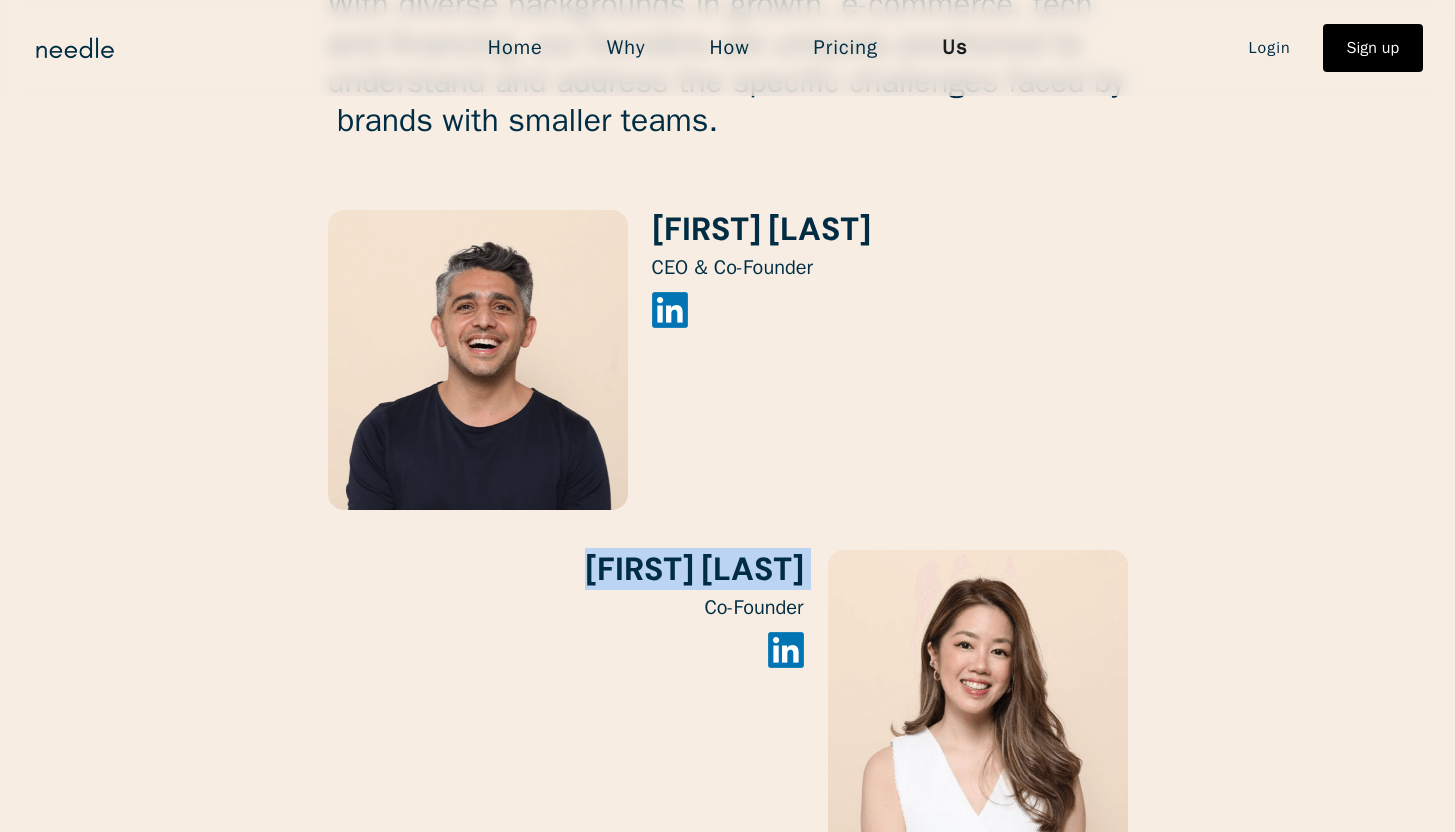 click on "Serene Gan" at bounding box center (566, 569) 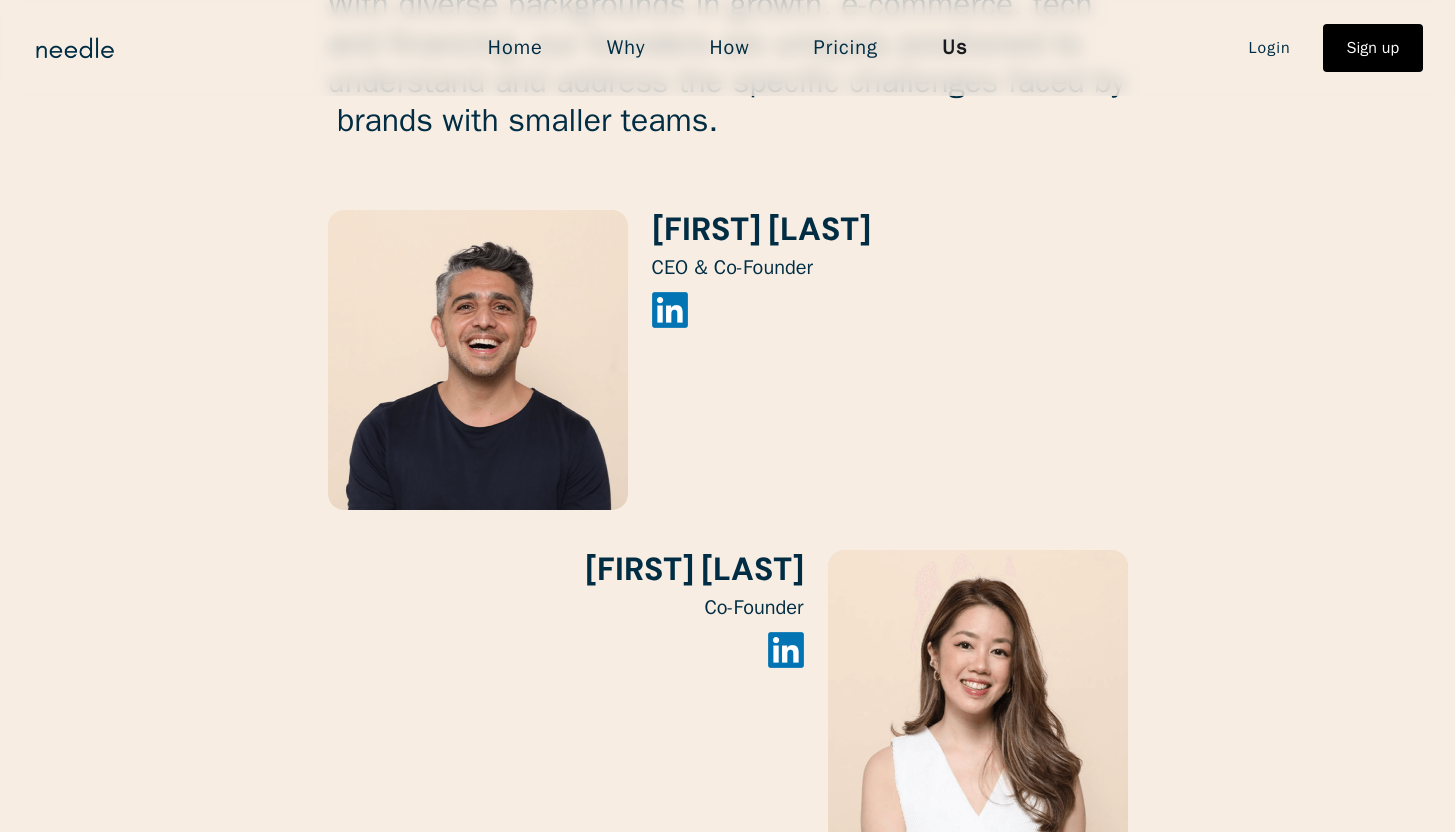 click on "Kiyan Foroughi CEO & Co-Founder" at bounding box center [728, 360] 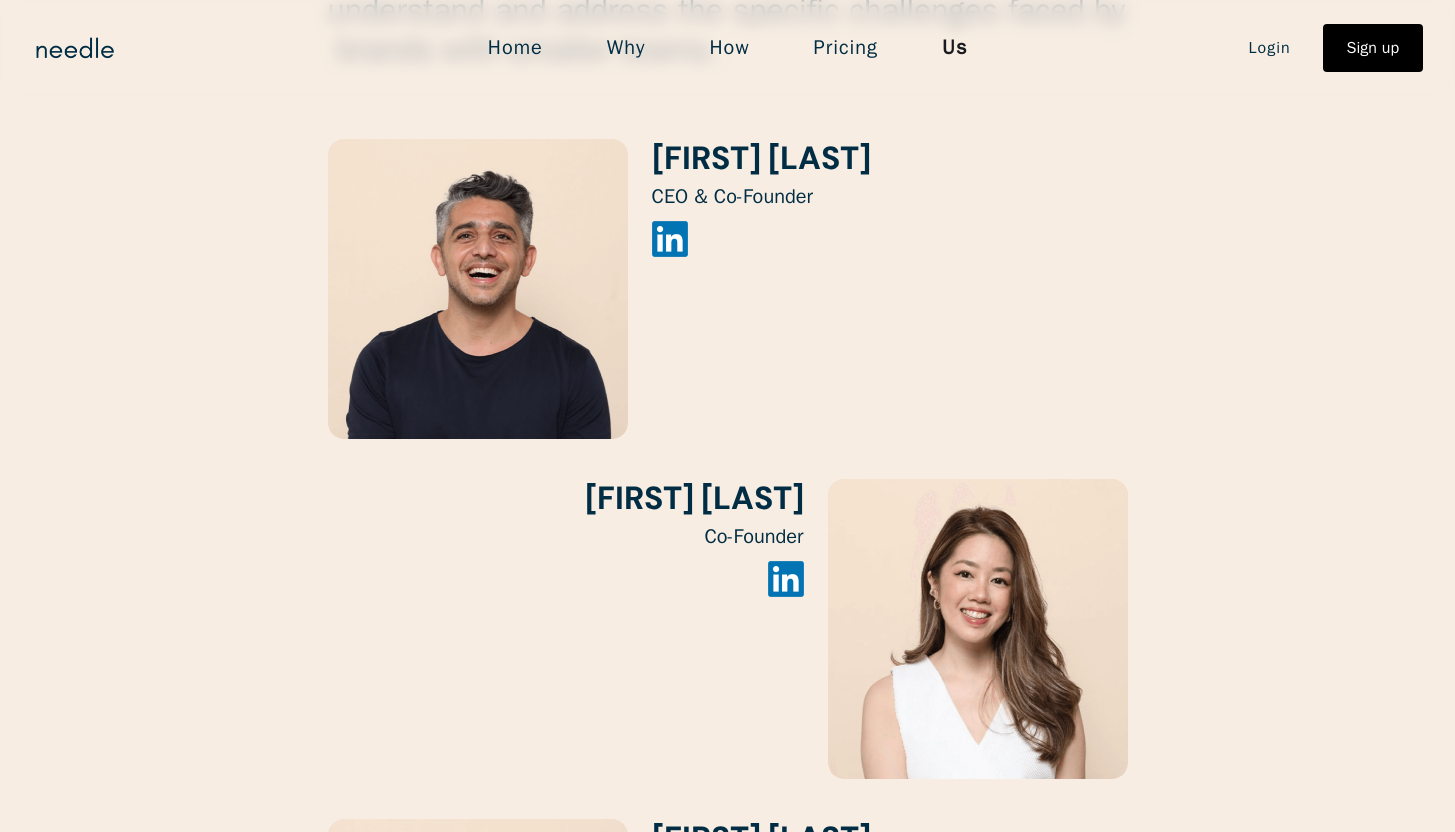 click at bounding box center [786, 579] 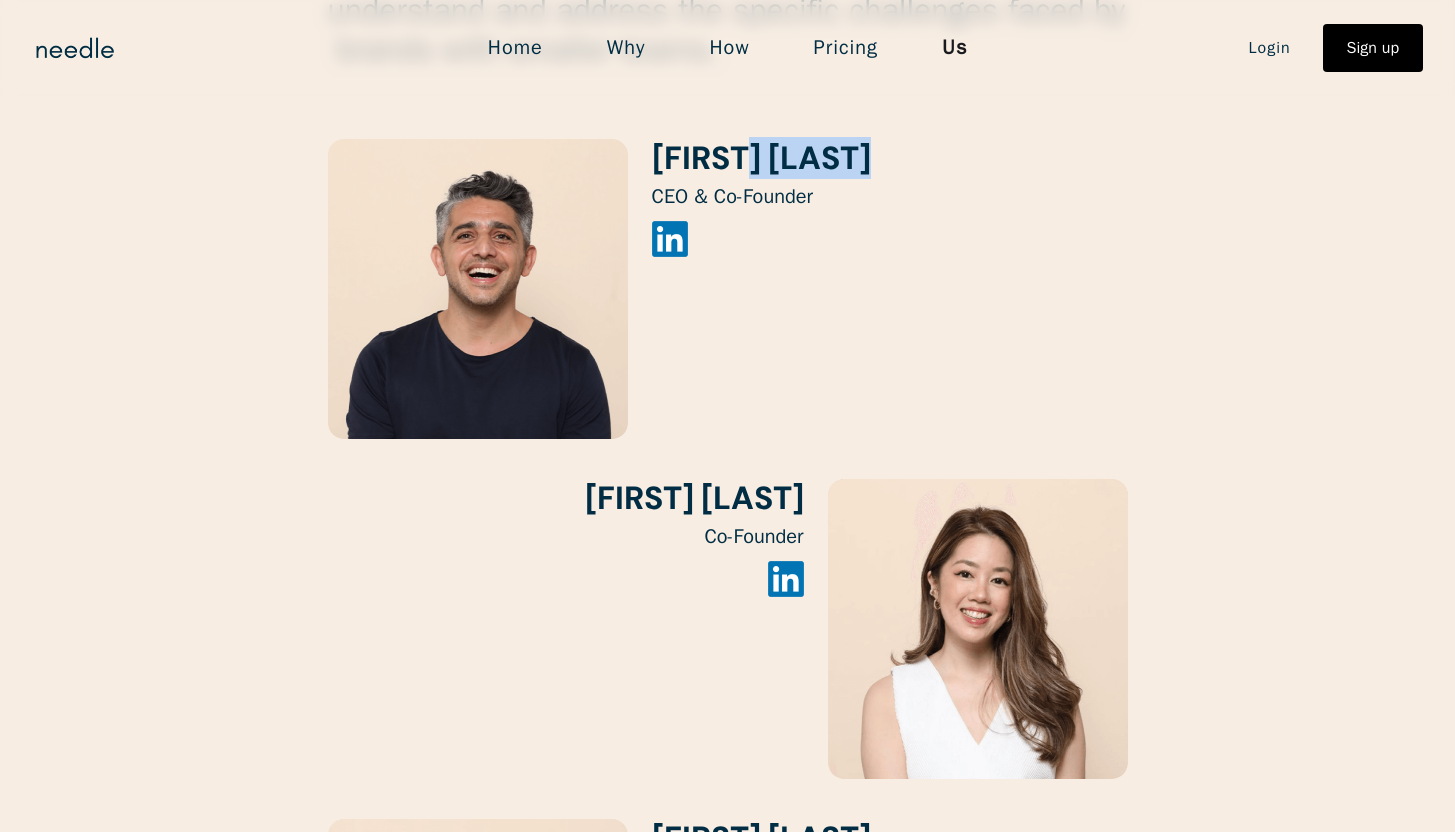 click on "Kiyan Foroughi" at bounding box center (761, 158) 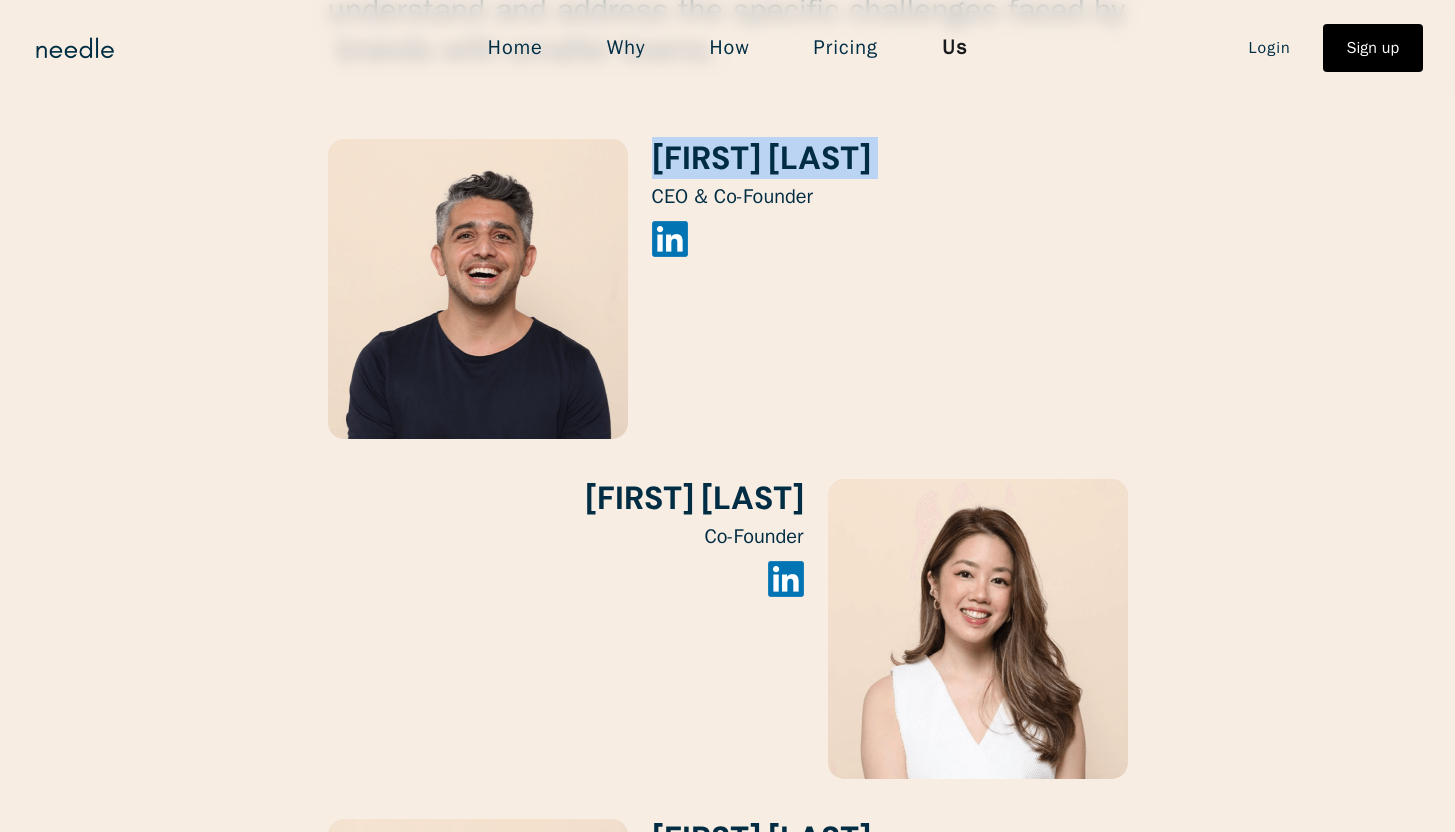 click on "Kiyan Foroughi" at bounding box center (761, 158) 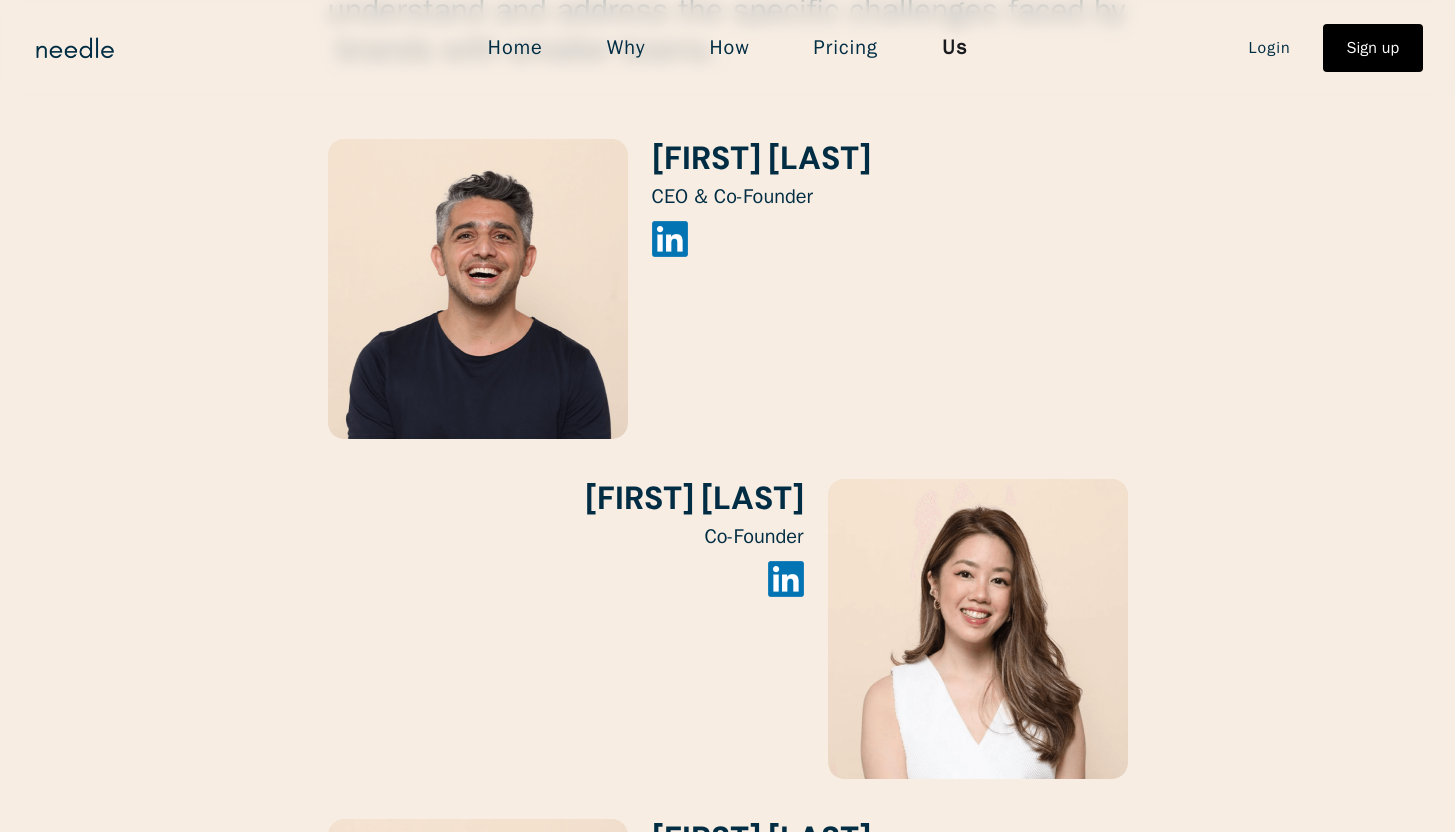 click on "CEO & Co-Founder" at bounding box center (761, 197) 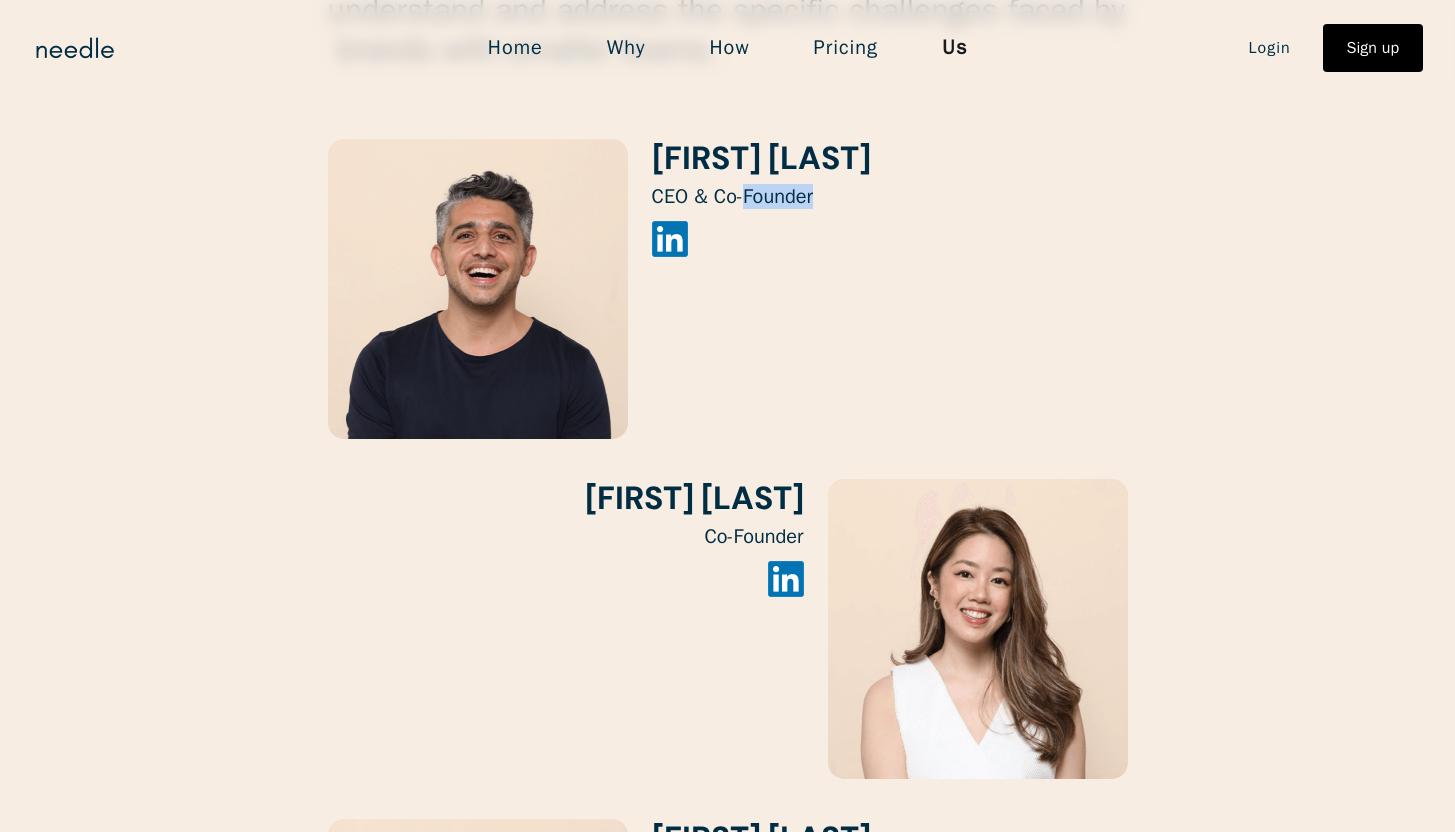 click on "CEO & Co-Founder" at bounding box center [761, 197] 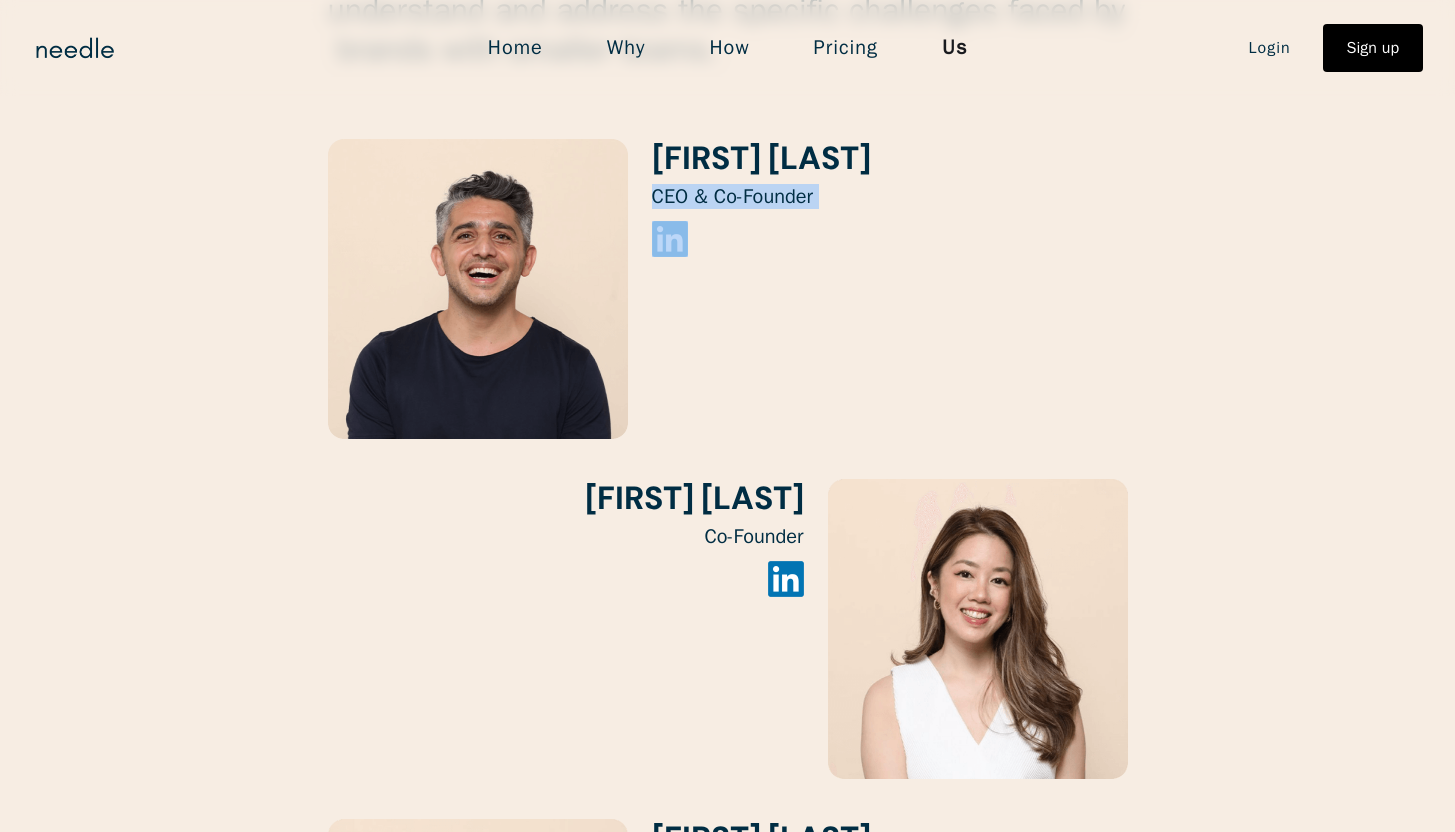 click on "CEO & Co-Founder" at bounding box center [761, 197] 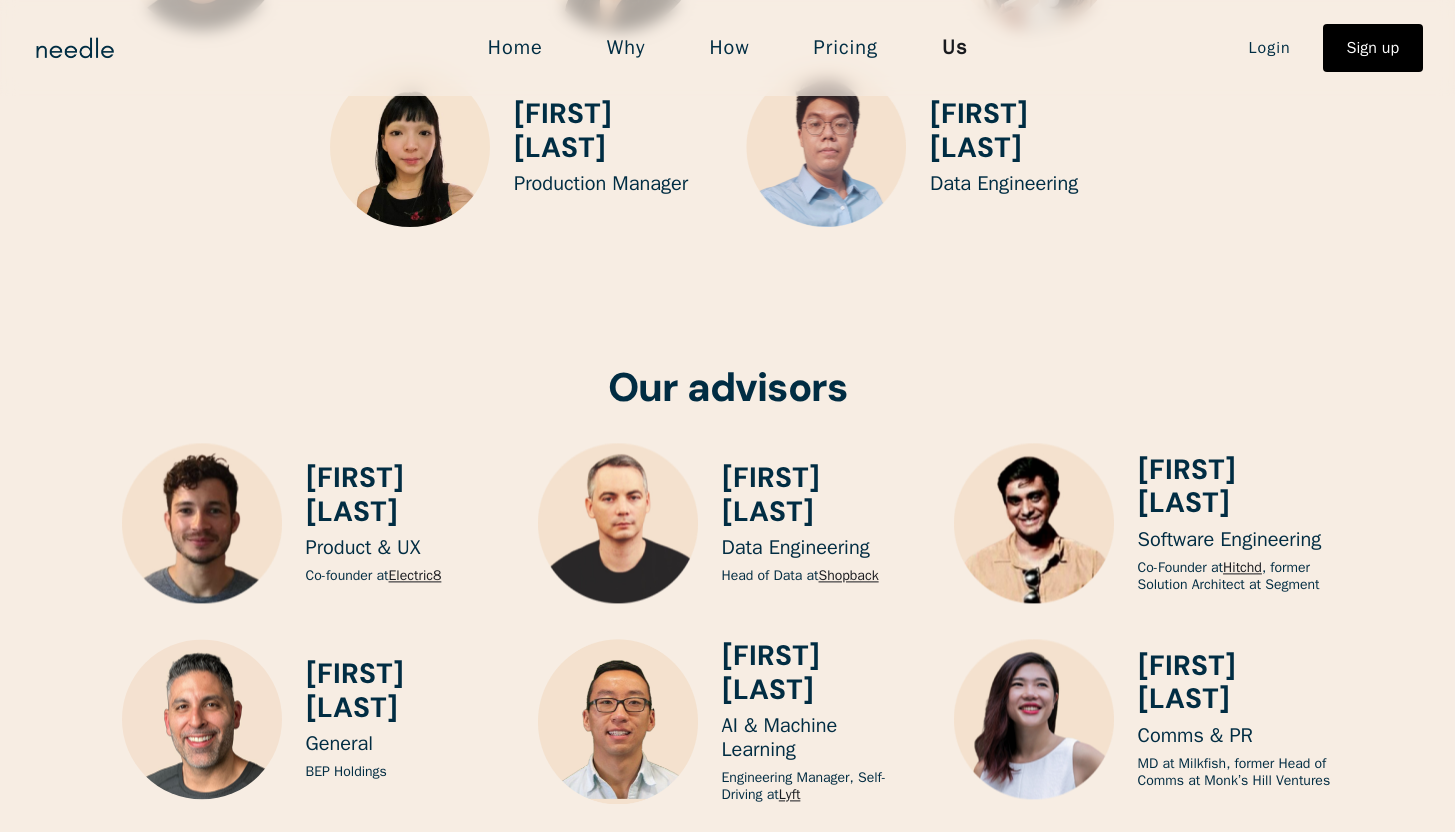 scroll, scrollTop: 5171, scrollLeft: 0, axis: vertical 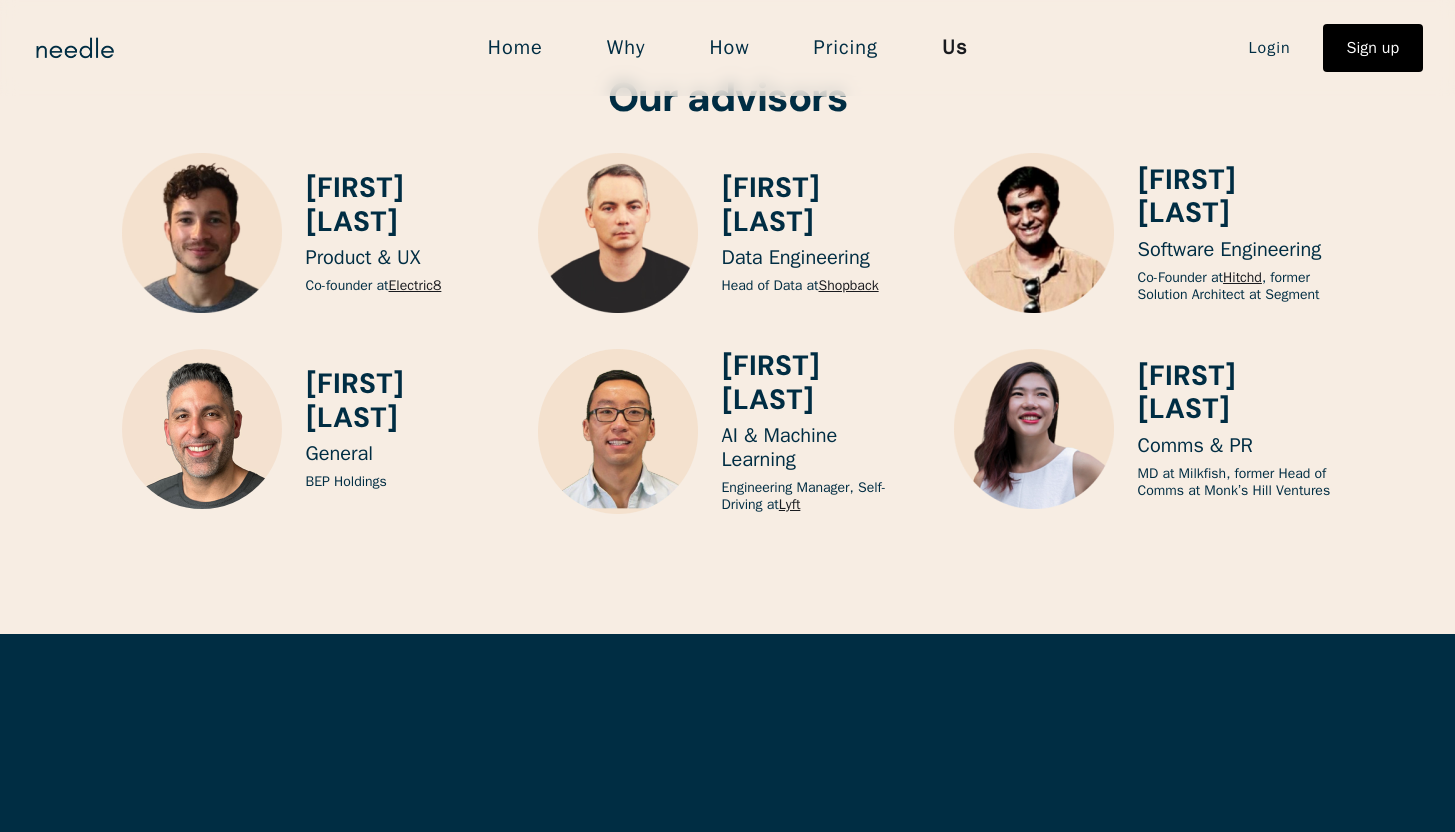 click on "MD at Milkfish, former Head of Comms at Monk’s Hill Ventures" at bounding box center [374, 286] 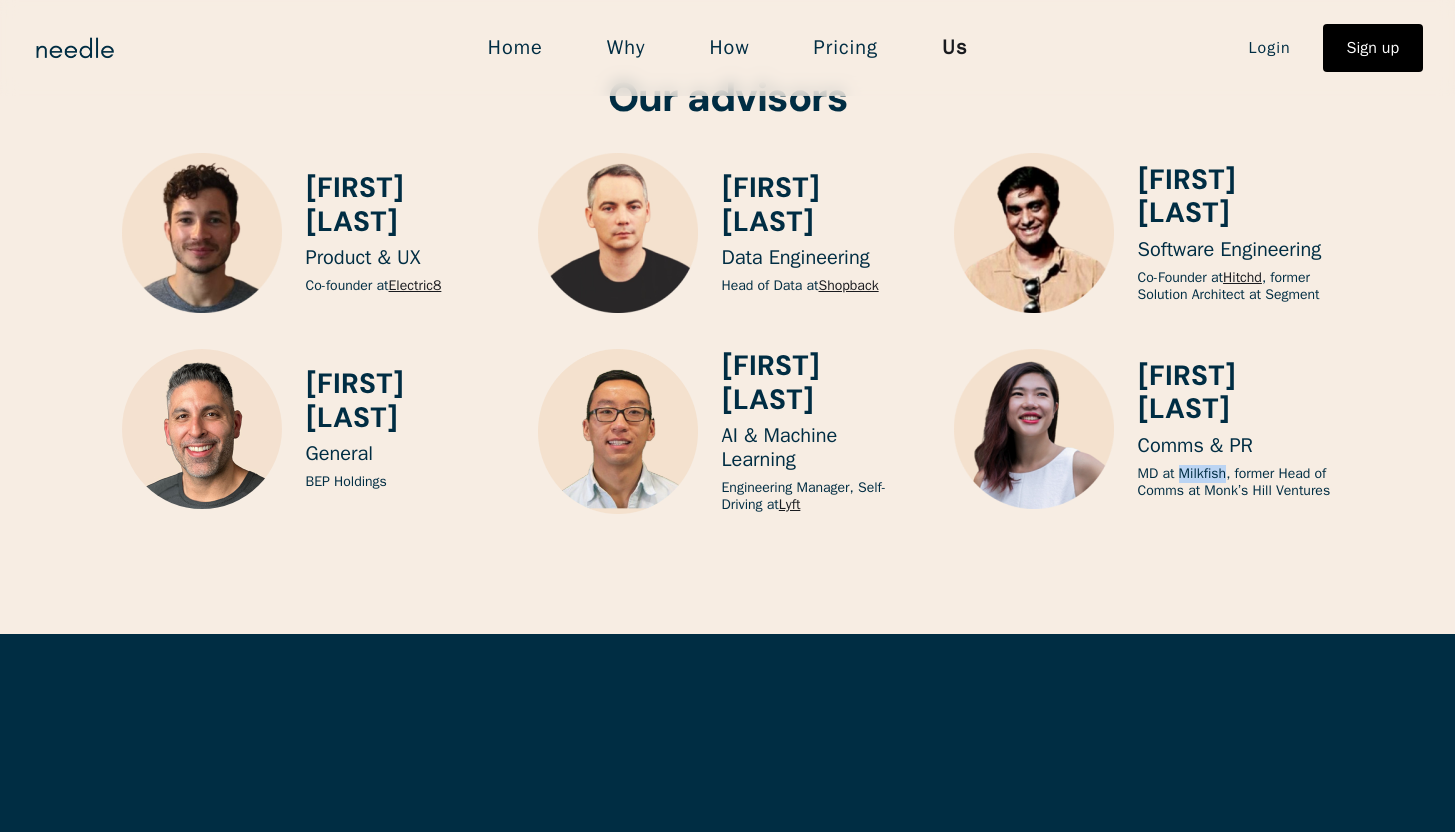 click on "MD at Milkfish, former Head of Comms at Monk’s Hill Ventures" at bounding box center [374, 286] 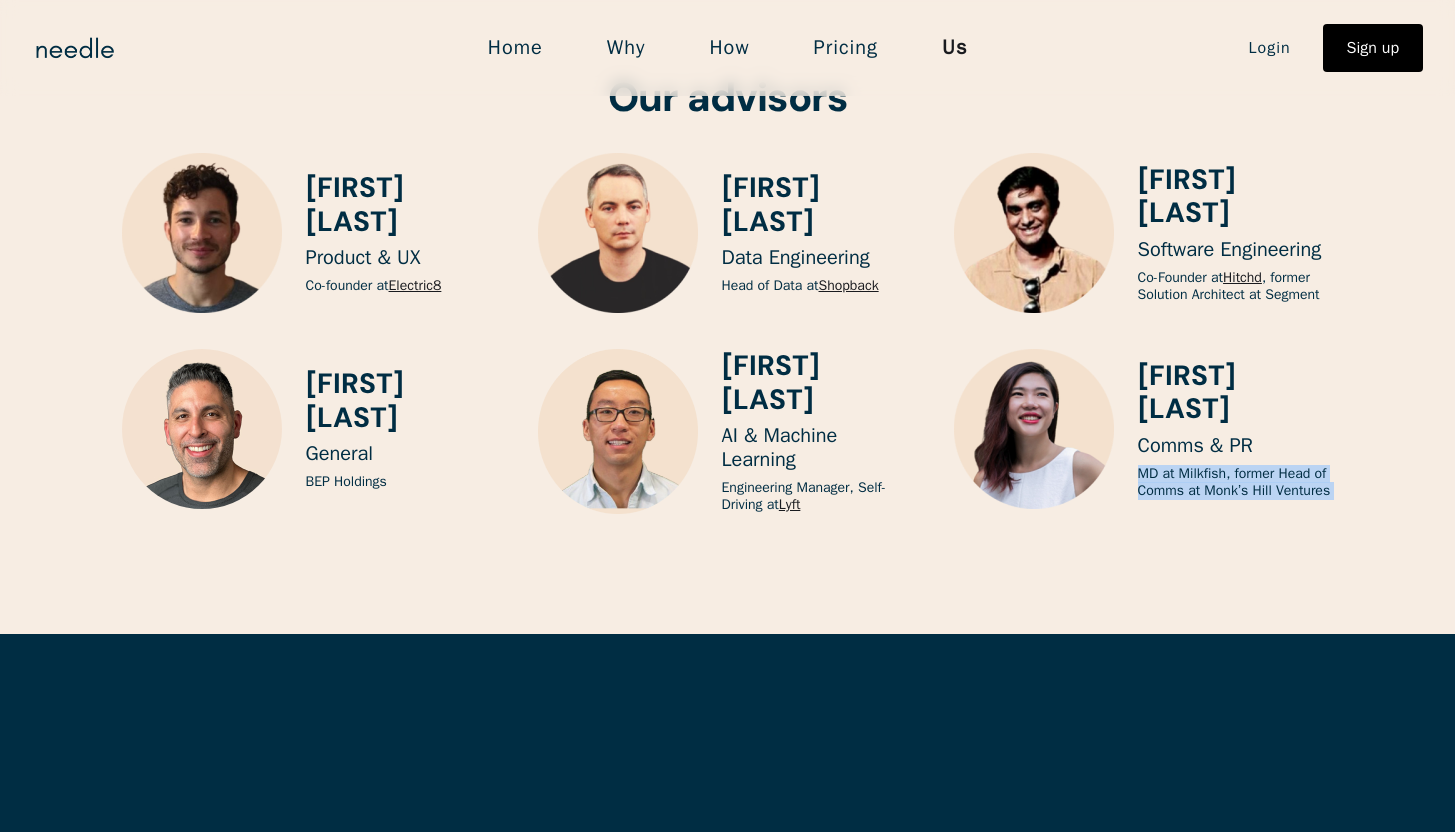 click on "MD at Milkfish, former Head of Comms at Monk’s Hill Ventures" at bounding box center (374, 286) 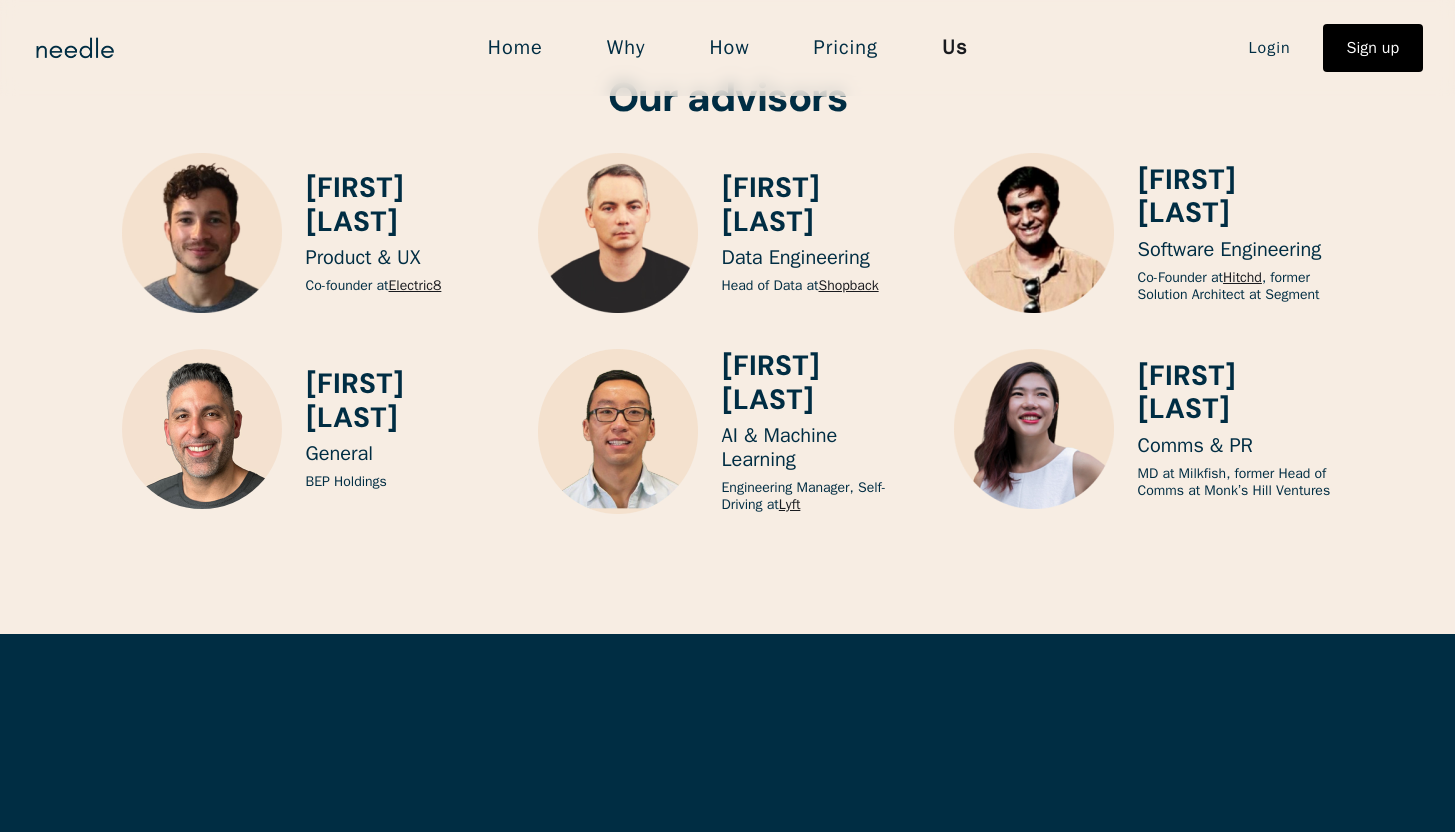 click on "Home Why How Pricing Us Login Sign up Login Sign up For the Disruptors.  ‍ By the Doers . ‍ Headquartered in Los Angeles.  Powered by a global team. Why us? Boiling it down to one thing: we’ve spent our entire careers helping others grow.  We’re here to create a world where brands with smaller teams can thrive and compete on an equal footing with industry giants. This starts with Needle, an AI-powered, human-assisted solution that gives you the power of an entire marketing agency that actually delivers, at a fair price. Leadership team With diverse backgrounds in growth, e-commerce, tech and financing, our founders are uniquely positioned to understand and address the specific challenges faced by  brands with smaller teams. Kiyan Foroughi CEO & Co-Founder Serene Gan Co-Founder Jeannie Nguyen Co-Founder Kevin Riggen Founding Lead AI Engineer Avis Kirakosyan Founding Tech Lead Anyce Nedir Founding Systems & Ops Lead Rachelle Yee Co-Founder The rest of the team Faris Malik Full Stack Engineer Lyft" at bounding box center (727, -1422) 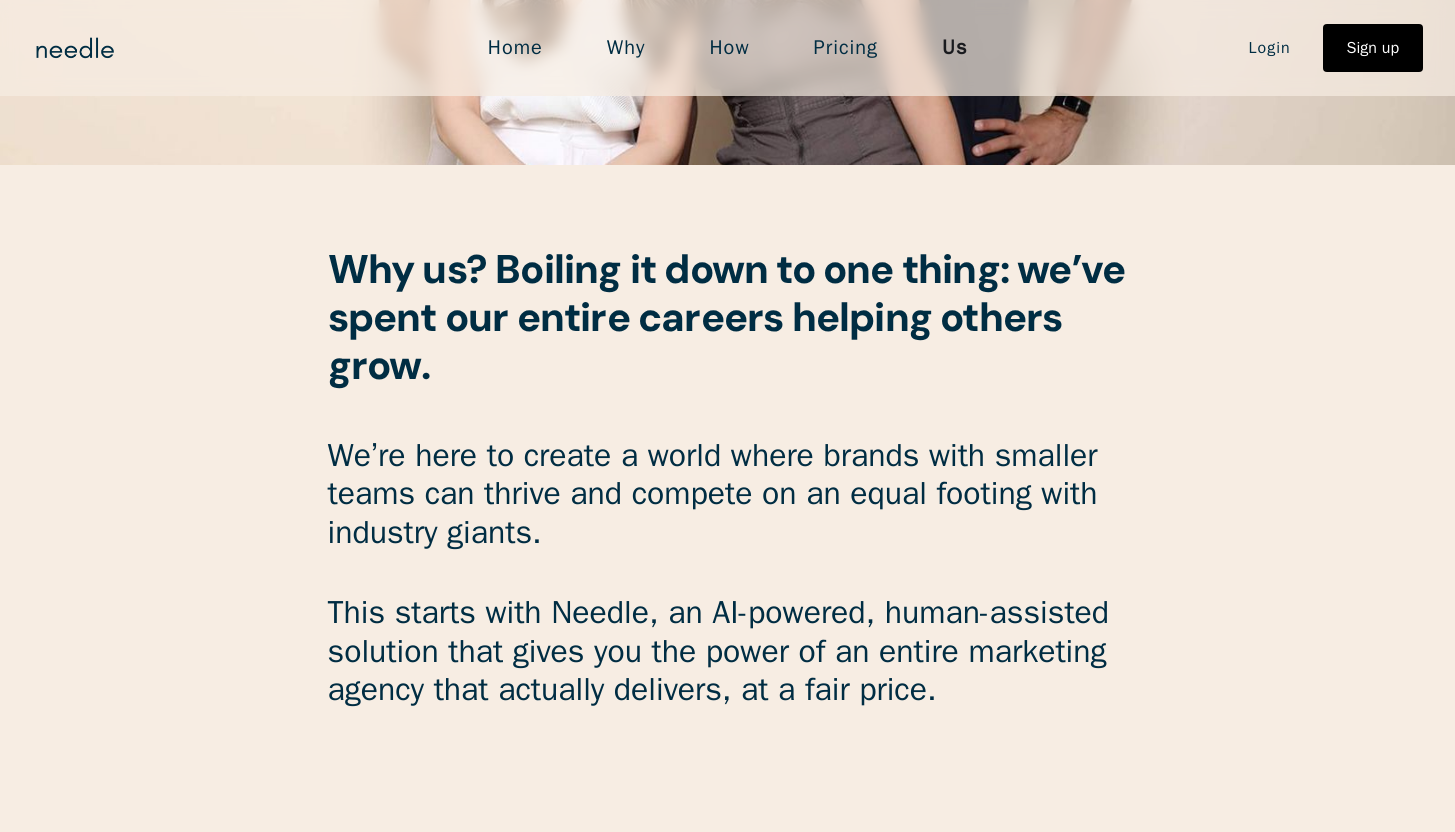 scroll, scrollTop: 0, scrollLeft: 0, axis: both 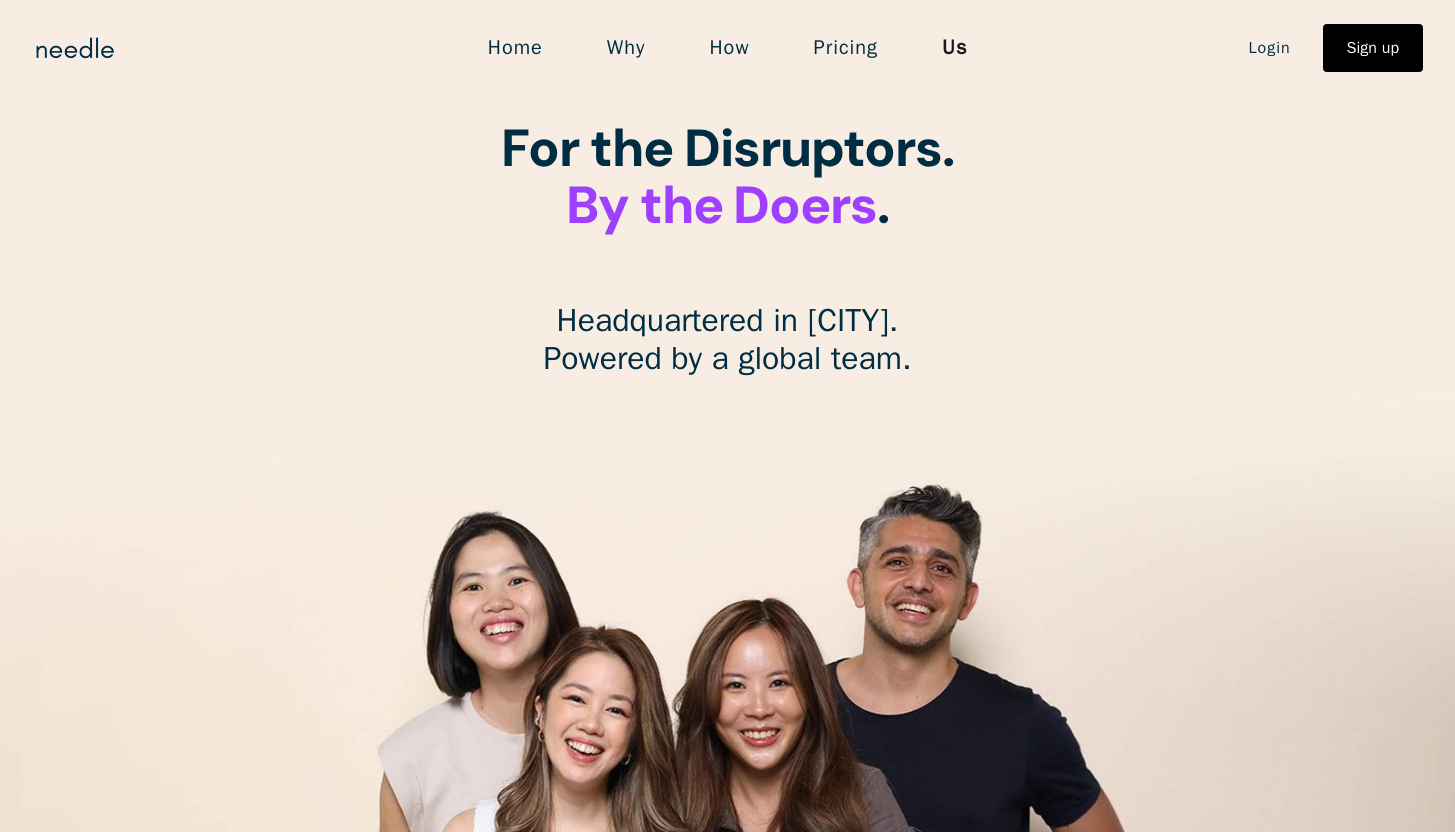 click on "Why" at bounding box center [626, 48] 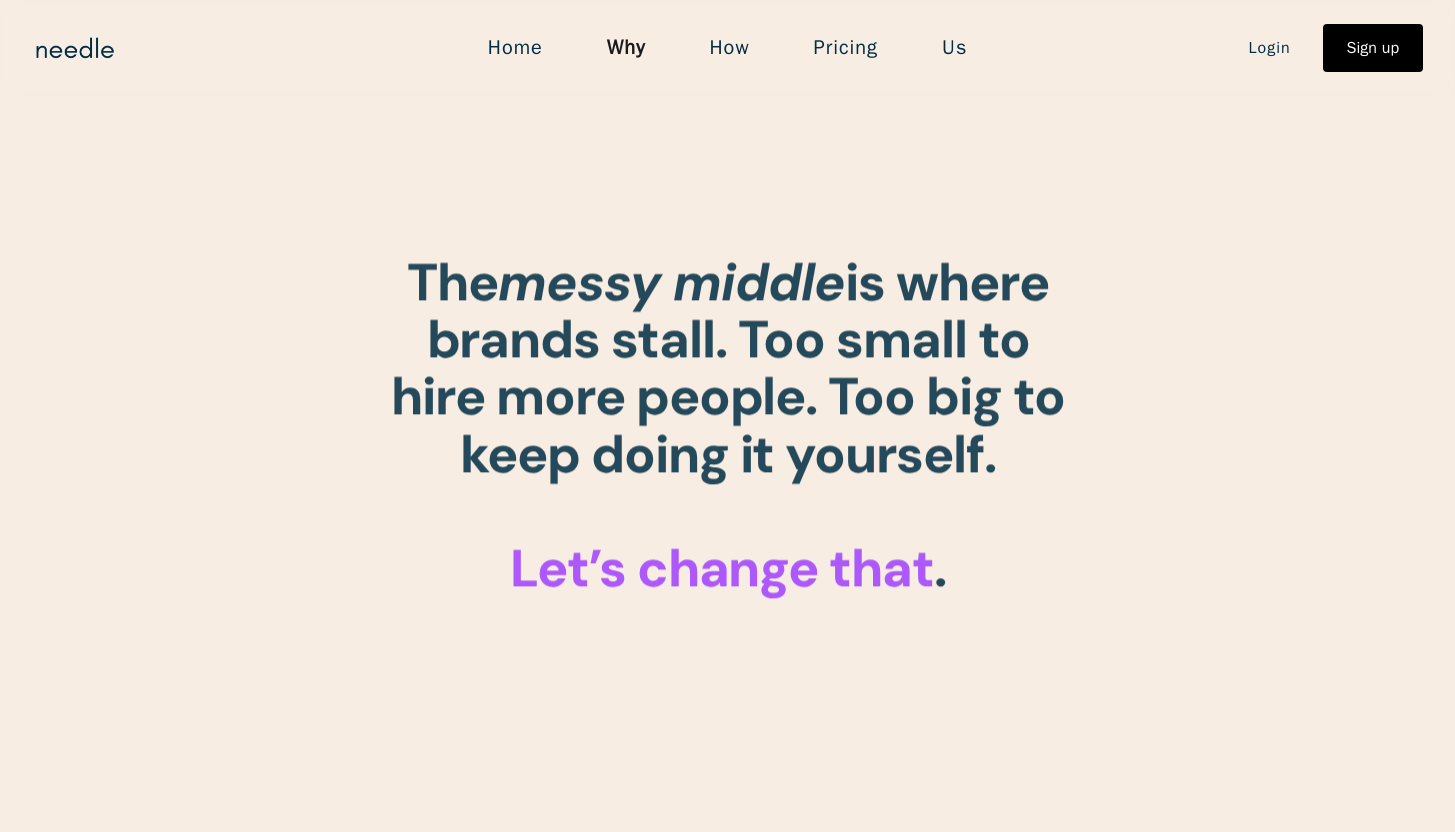 scroll, scrollTop: 0, scrollLeft: 0, axis: both 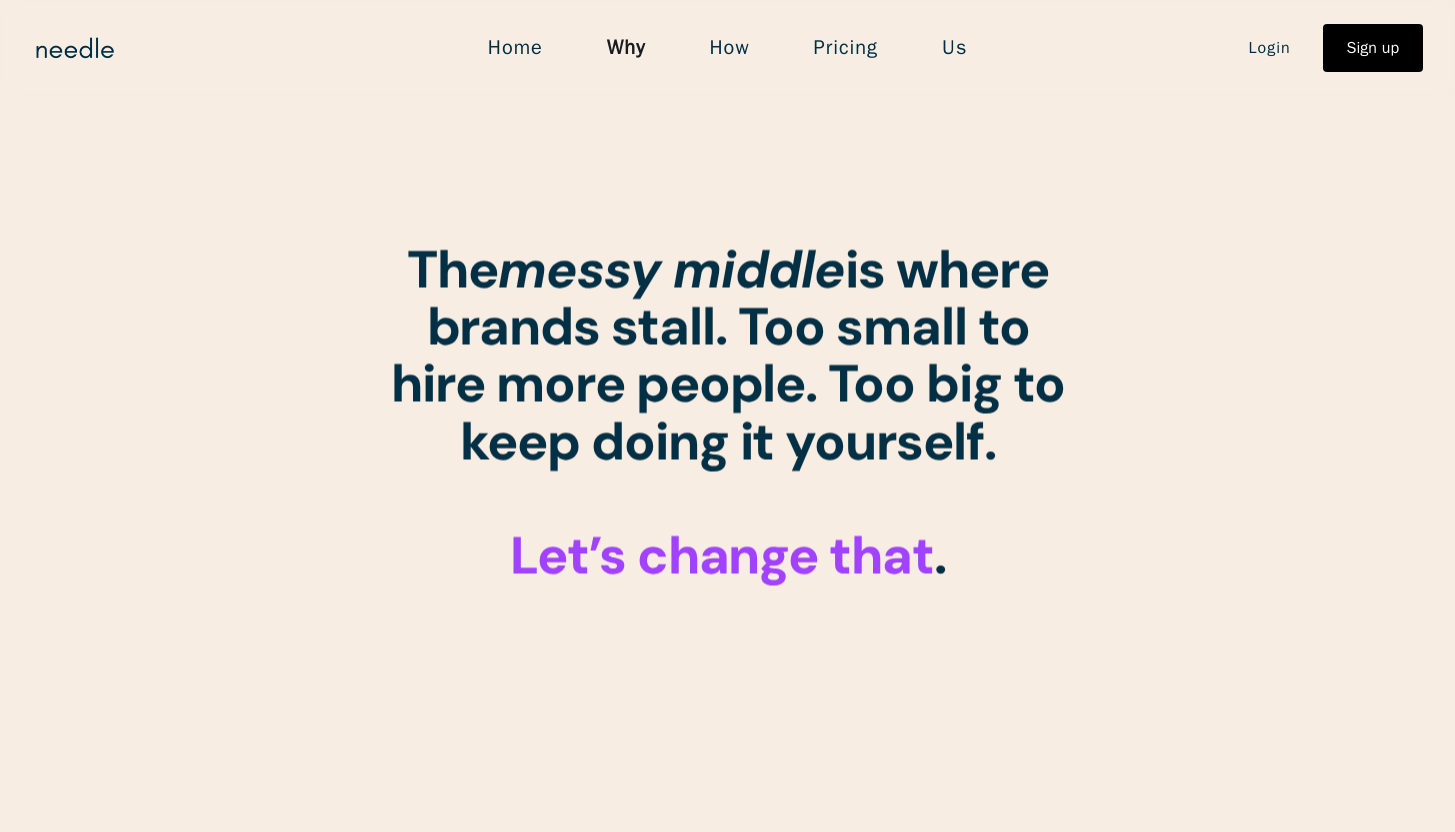 click on "Pricing" at bounding box center [846, 48] 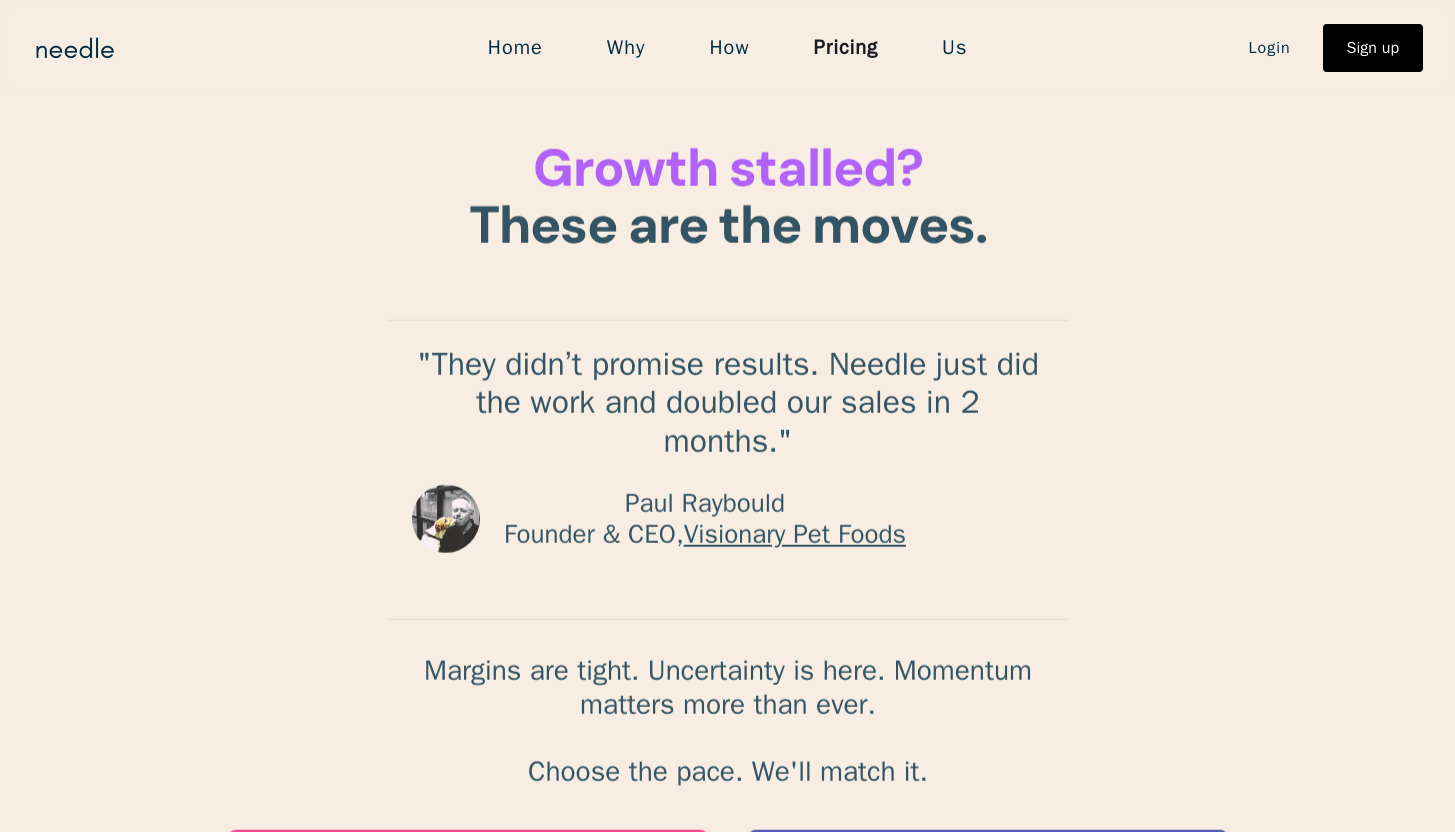 scroll, scrollTop: 0, scrollLeft: 0, axis: both 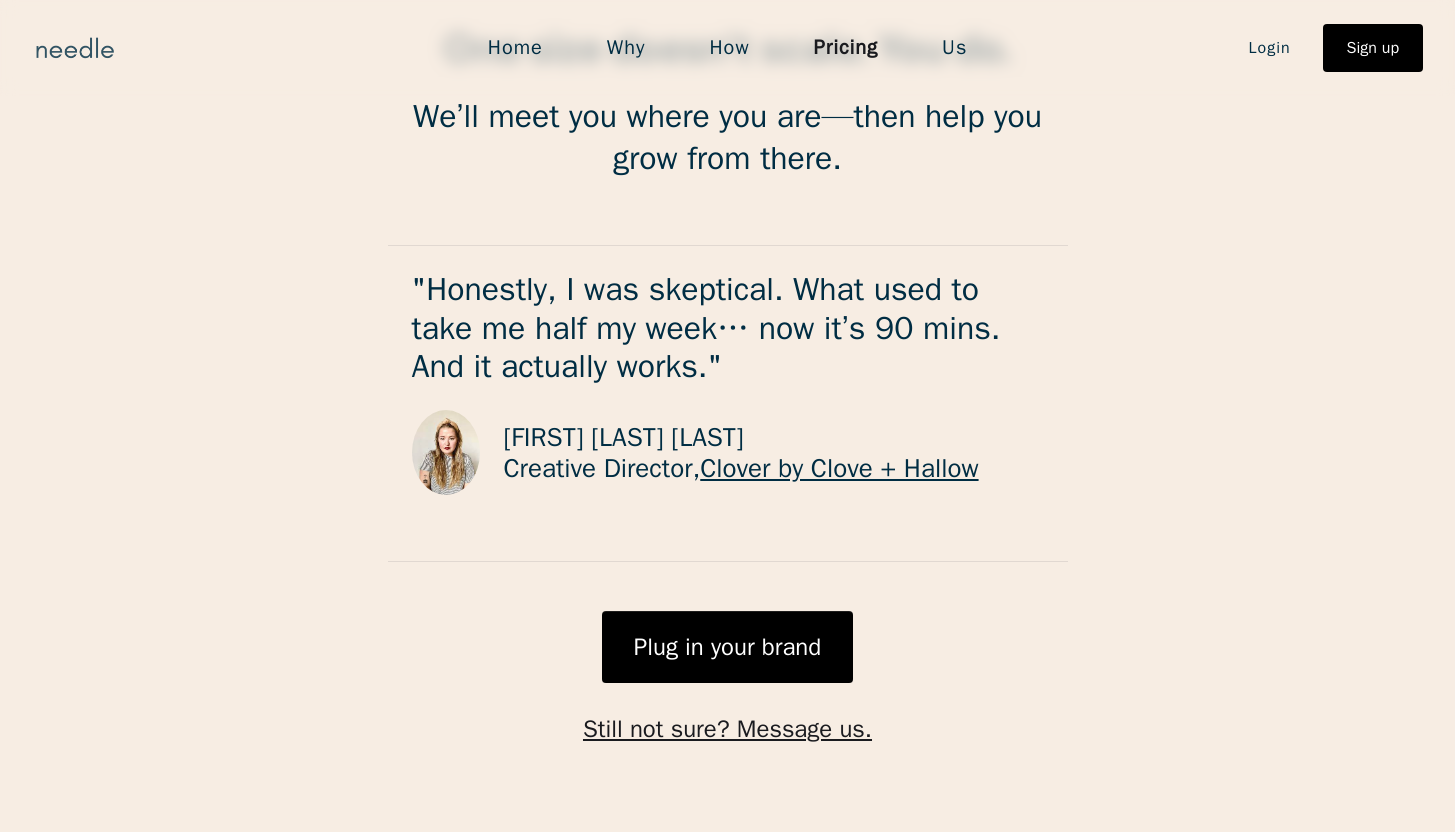 click at bounding box center (75, 48) 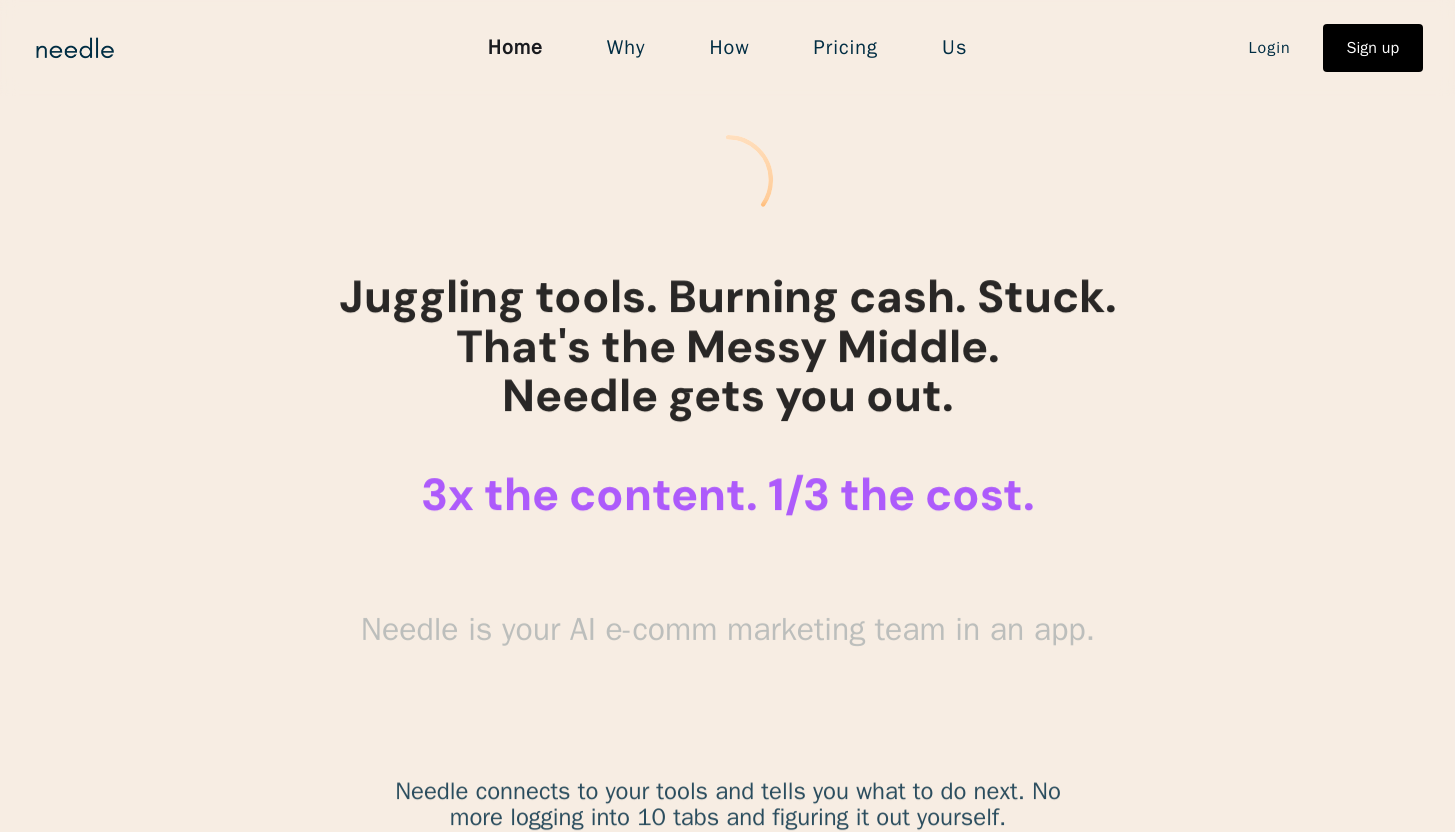 scroll, scrollTop: 0, scrollLeft: 0, axis: both 